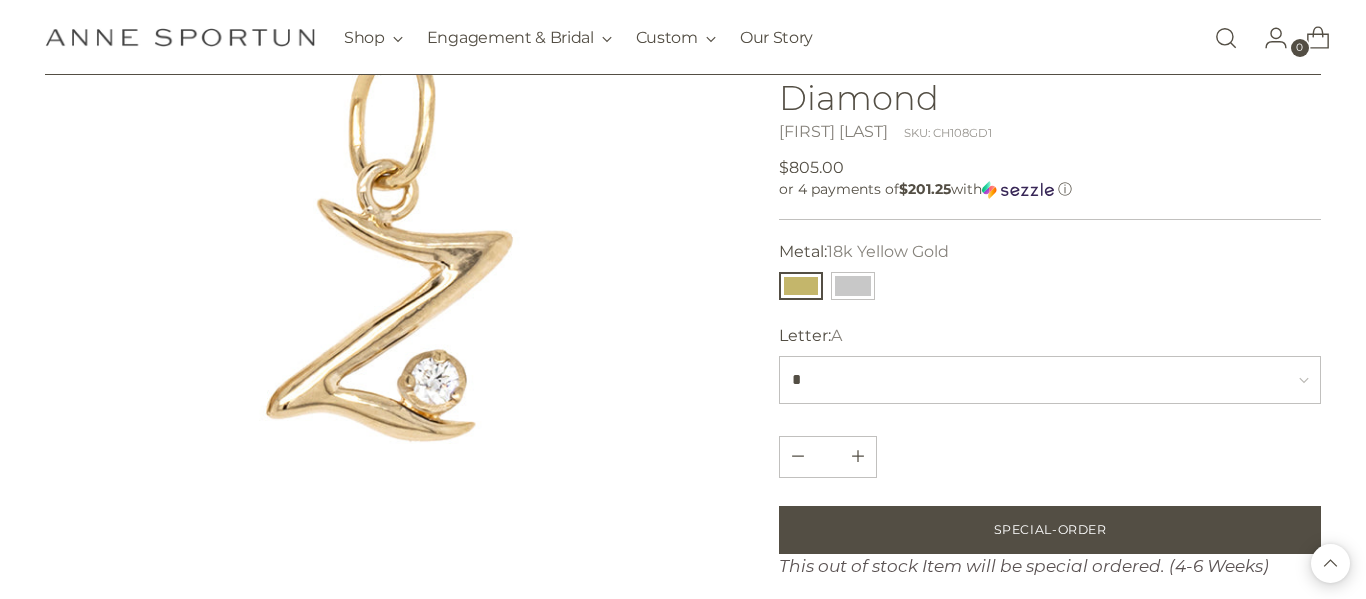 scroll, scrollTop: 0, scrollLeft: 0, axis: both 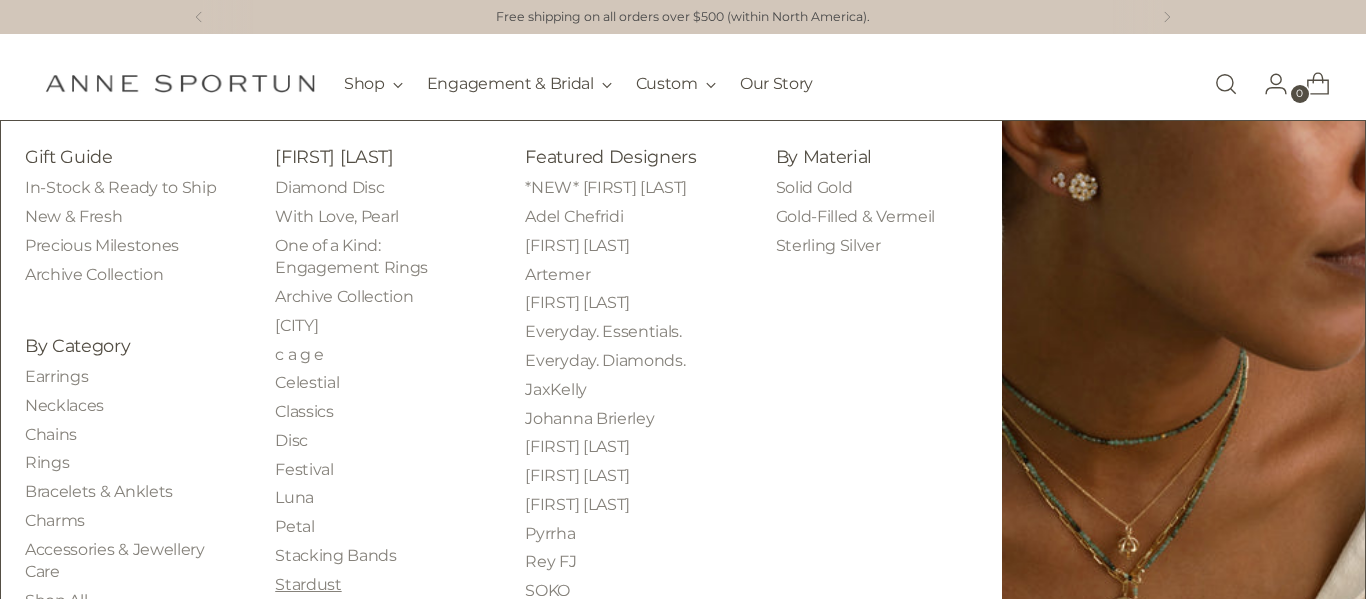 click on "Stardust" at bounding box center (308, 584) 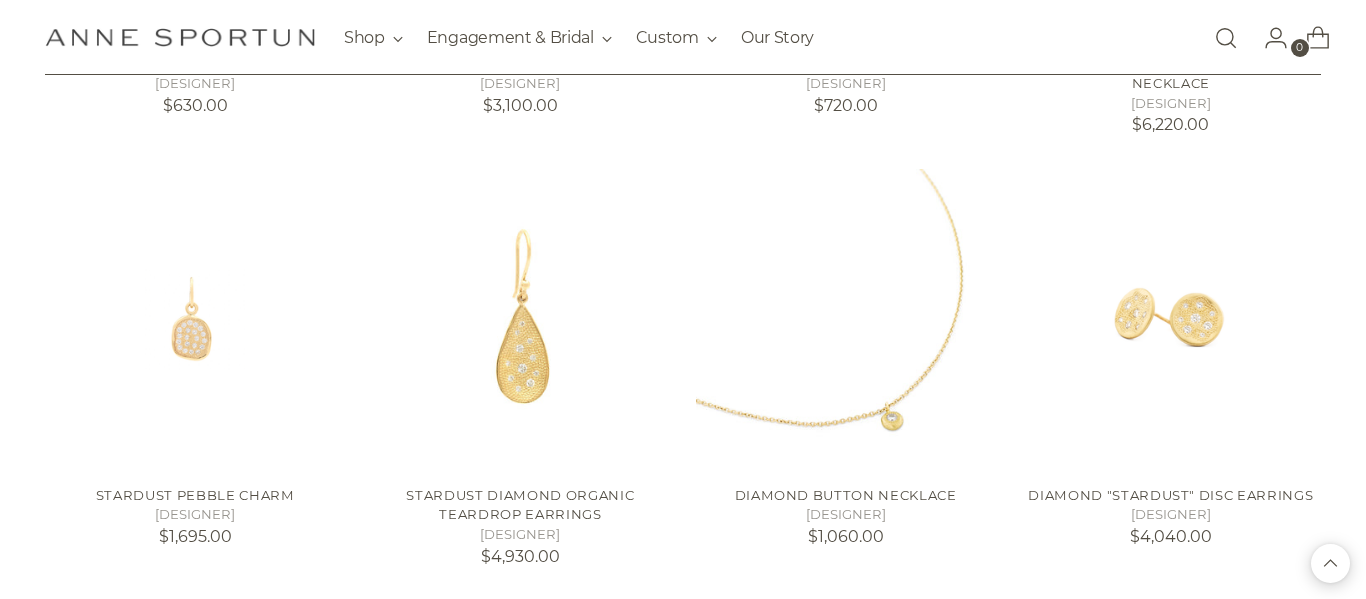 scroll, scrollTop: 1608, scrollLeft: 0, axis: vertical 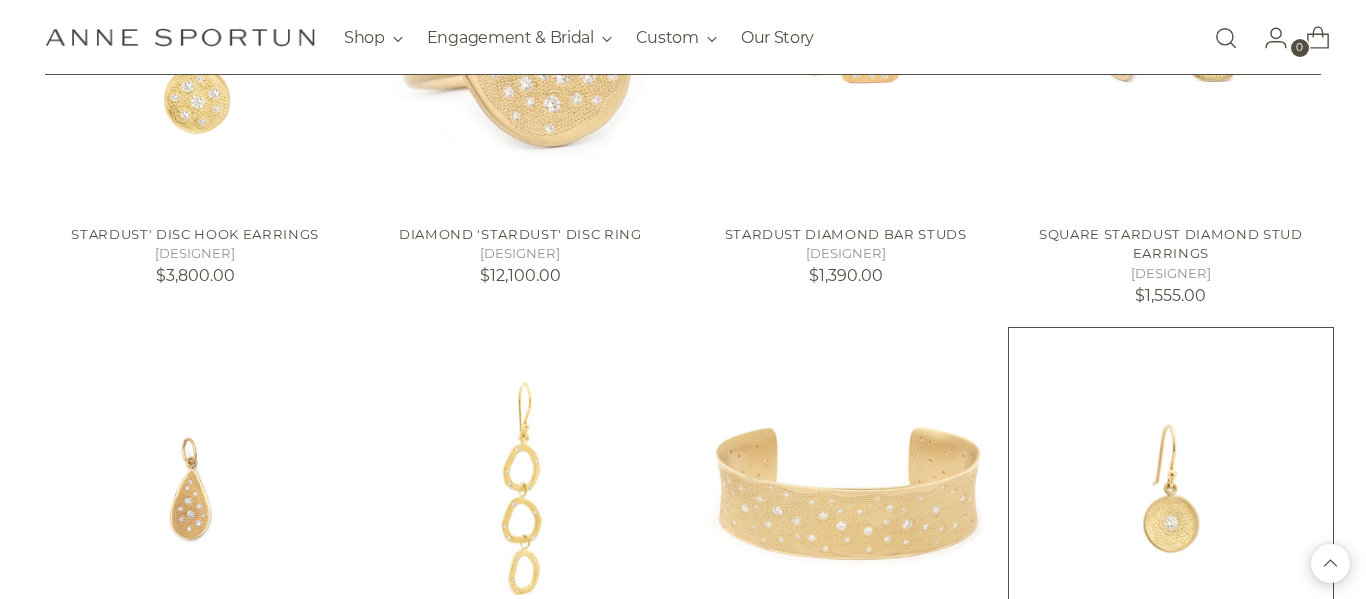click on "Single Diamond 'Stardust' Hook Earrings" at bounding box center (1170, 675) 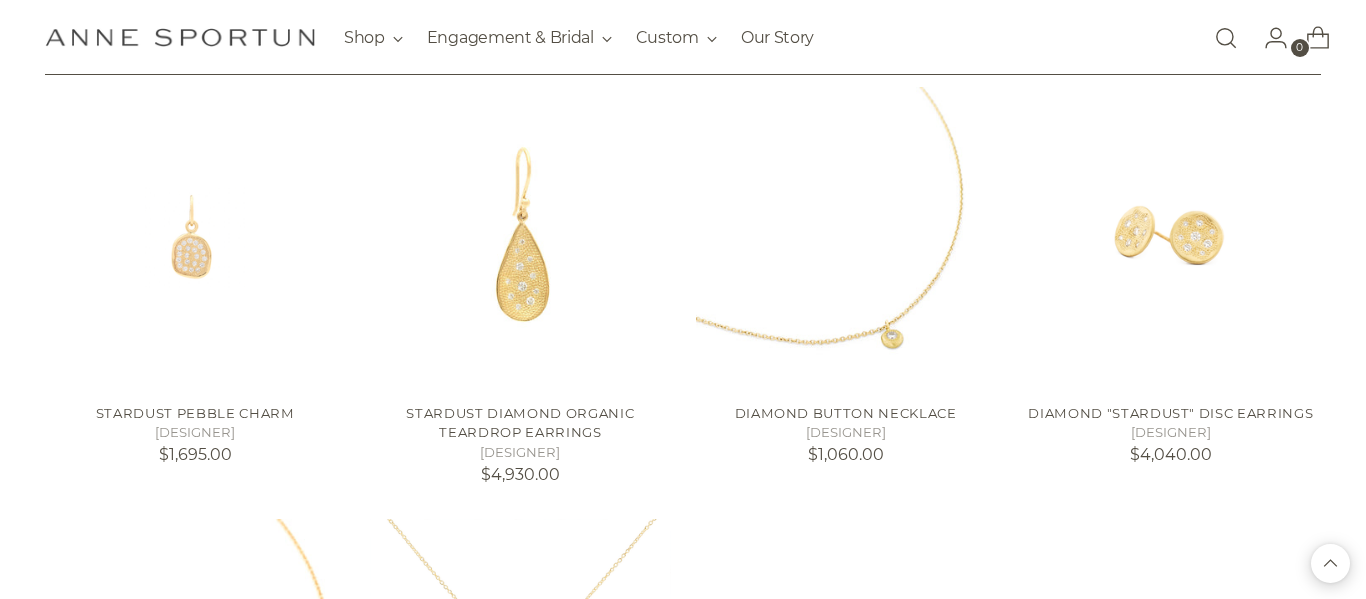 scroll, scrollTop: 1690, scrollLeft: 0, axis: vertical 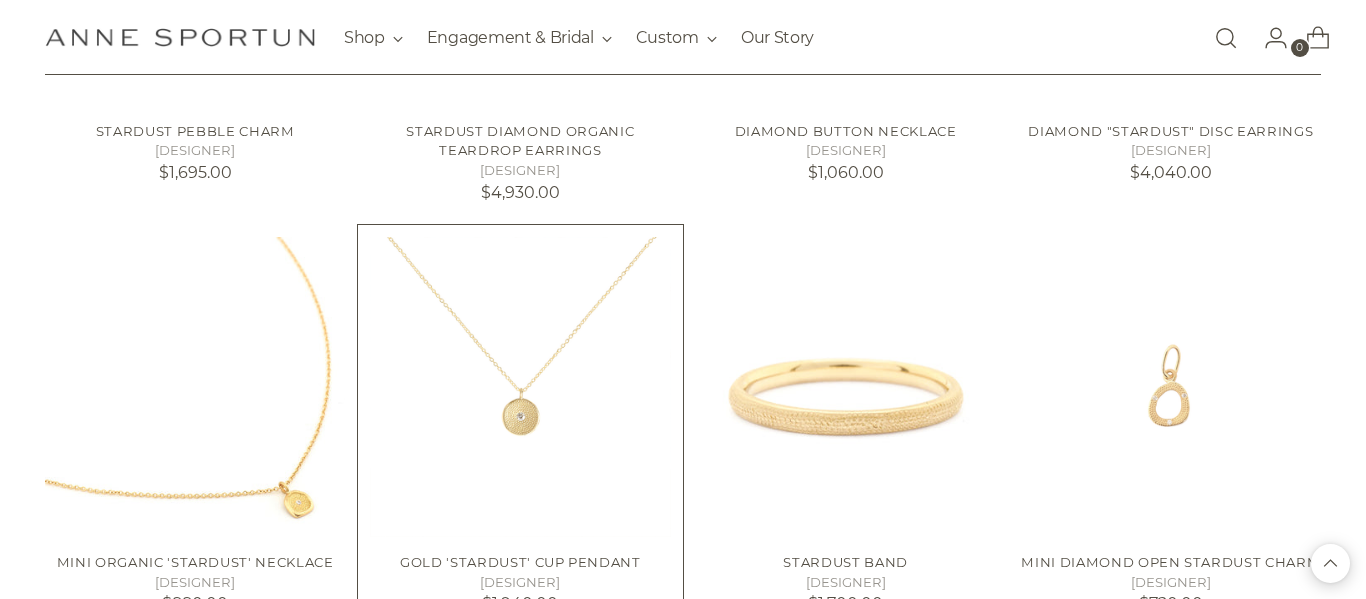 click at bounding box center (0, 0) 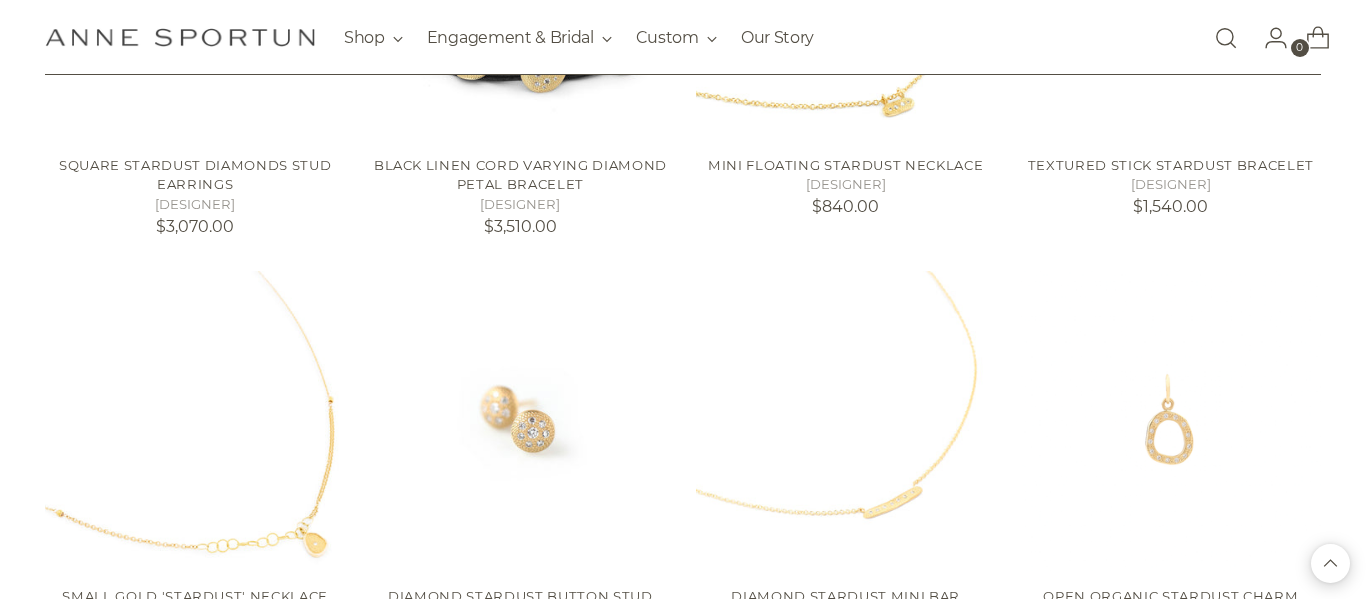 scroll, scrollTop: 2788, scrollLeft: 0, axis: vertical 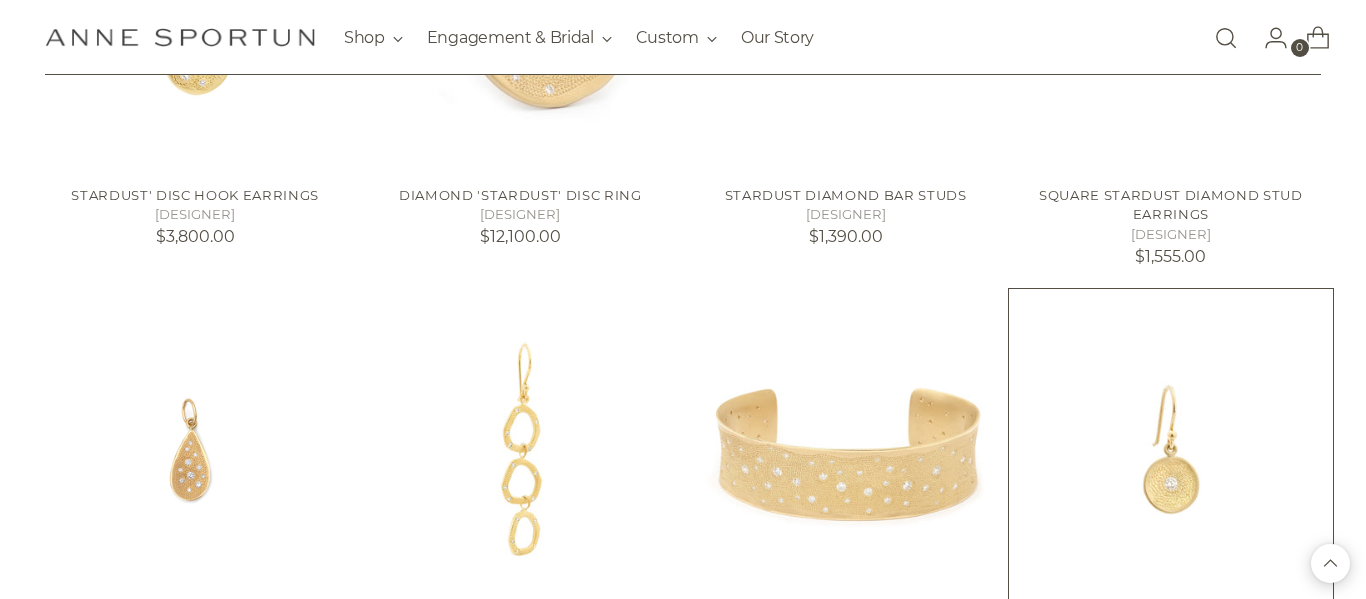 click at bounding box center (0, 0) 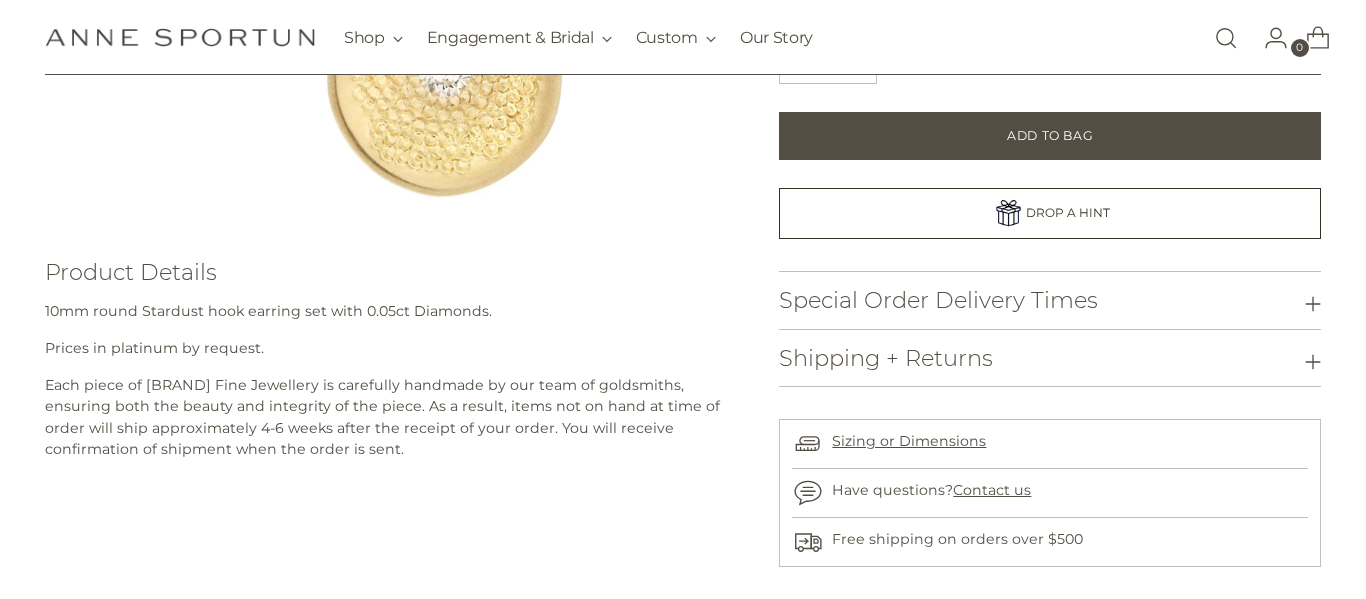 scroll, scrollTop: 563, scrollLeft: 0, axis: vertical 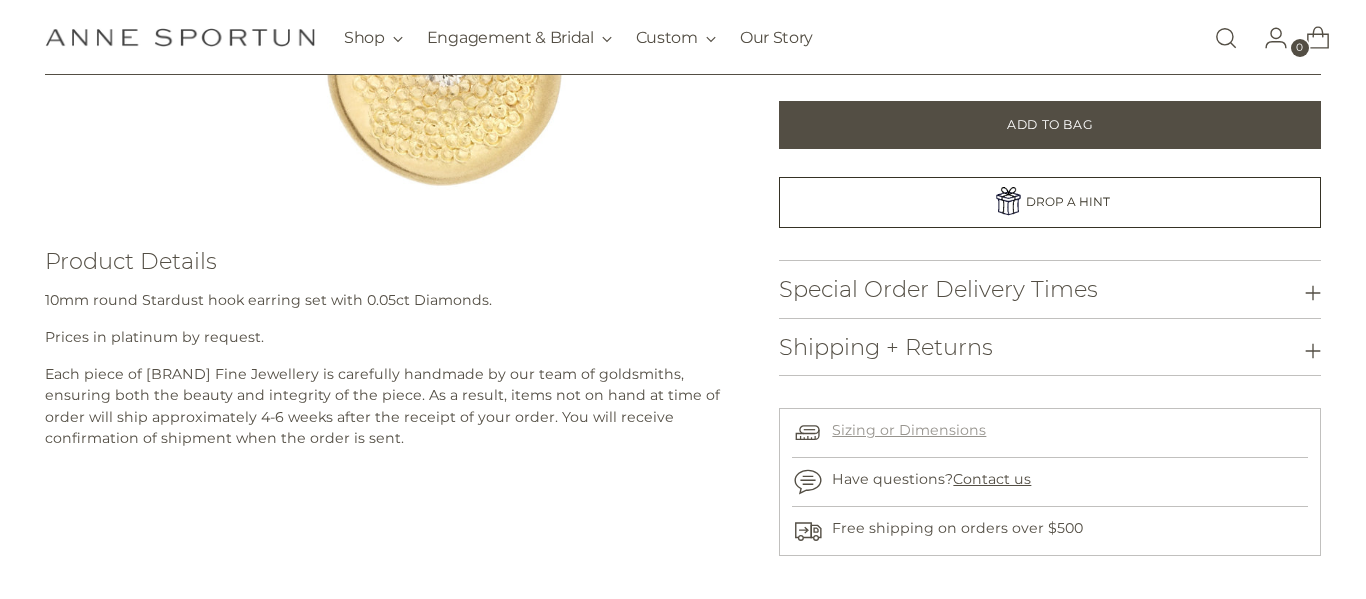 click on "Sizing or Dimensions" at bounding box center [909, 430] 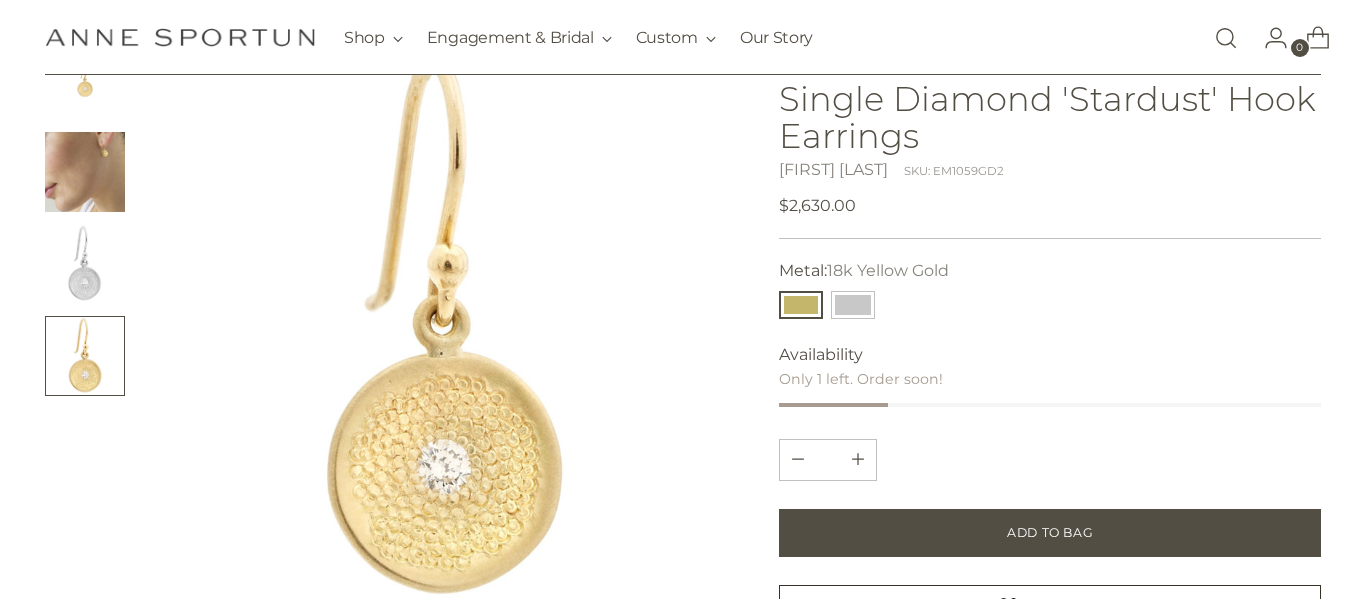 scroll, scrollTop: 154, scrollLeft: 0, axis: vertical 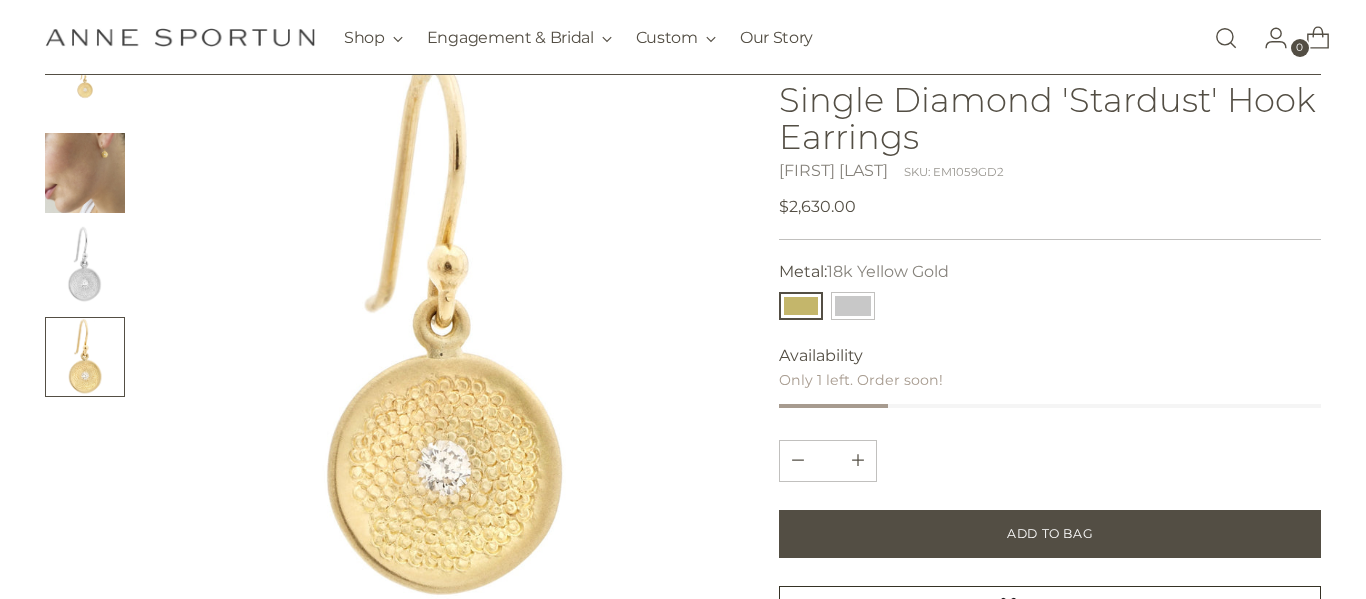 click at bounding box center (85, 173) 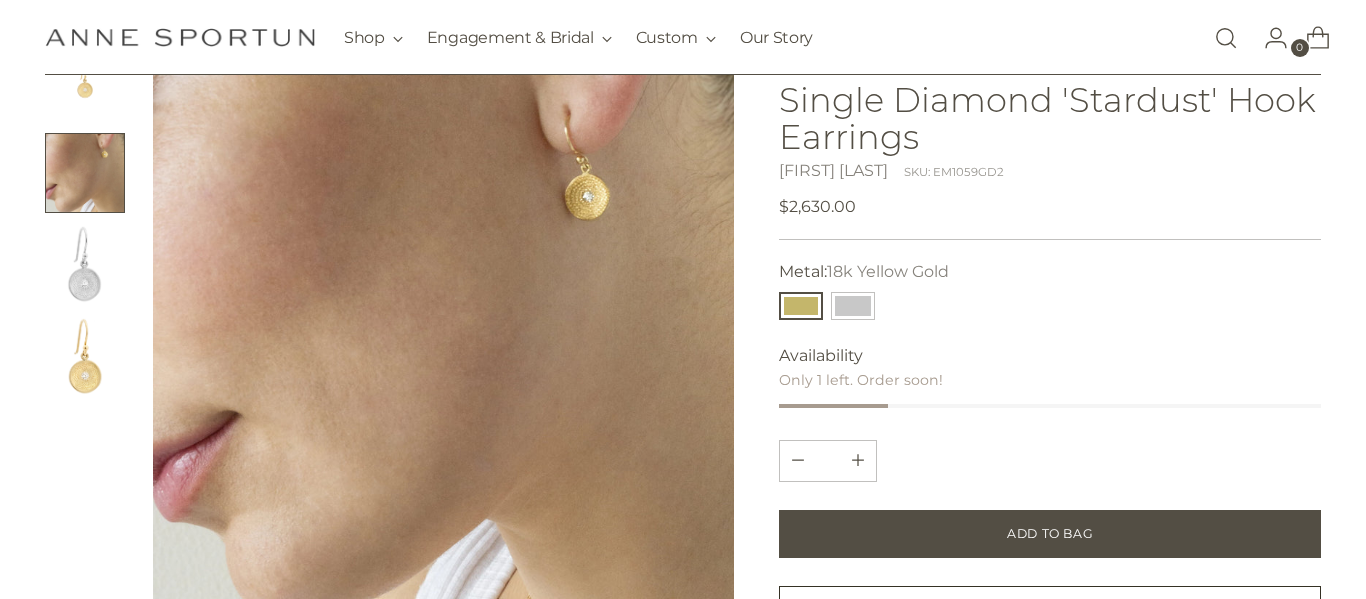 scroll, scrollTop: 0, scrollLeft: 0, axis: both 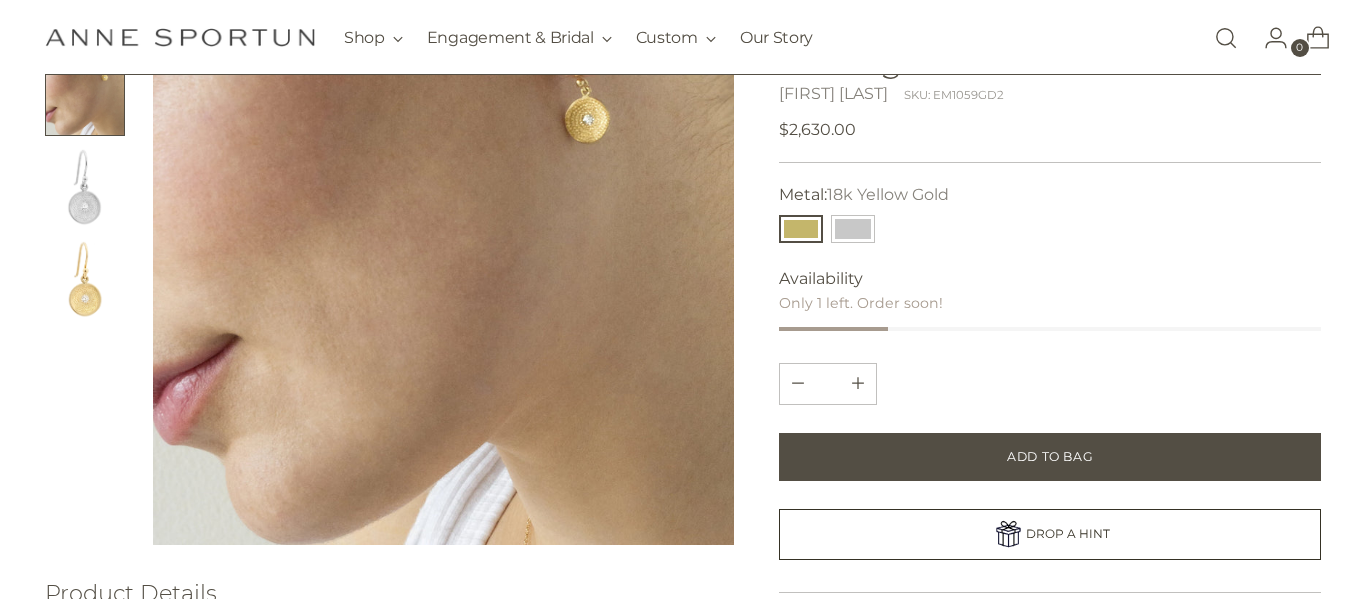 click at bounding box center (801, 229) 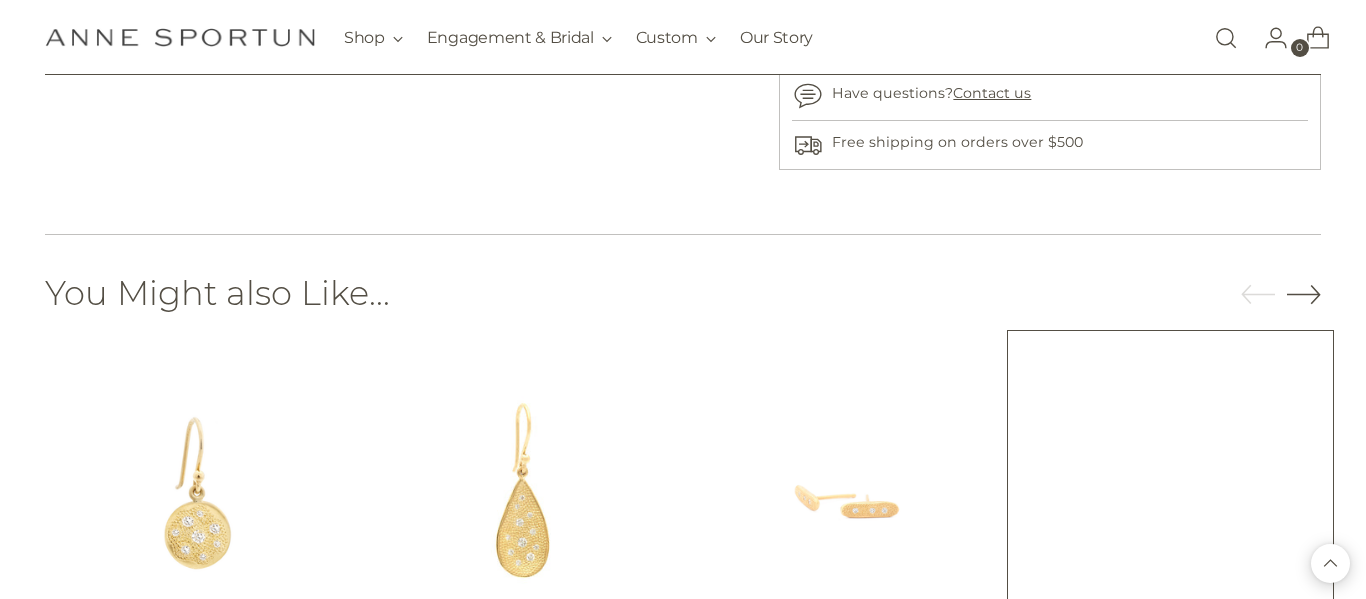 scroll, scrollTop: 1012, scrollLeft: 0, axis: vertical 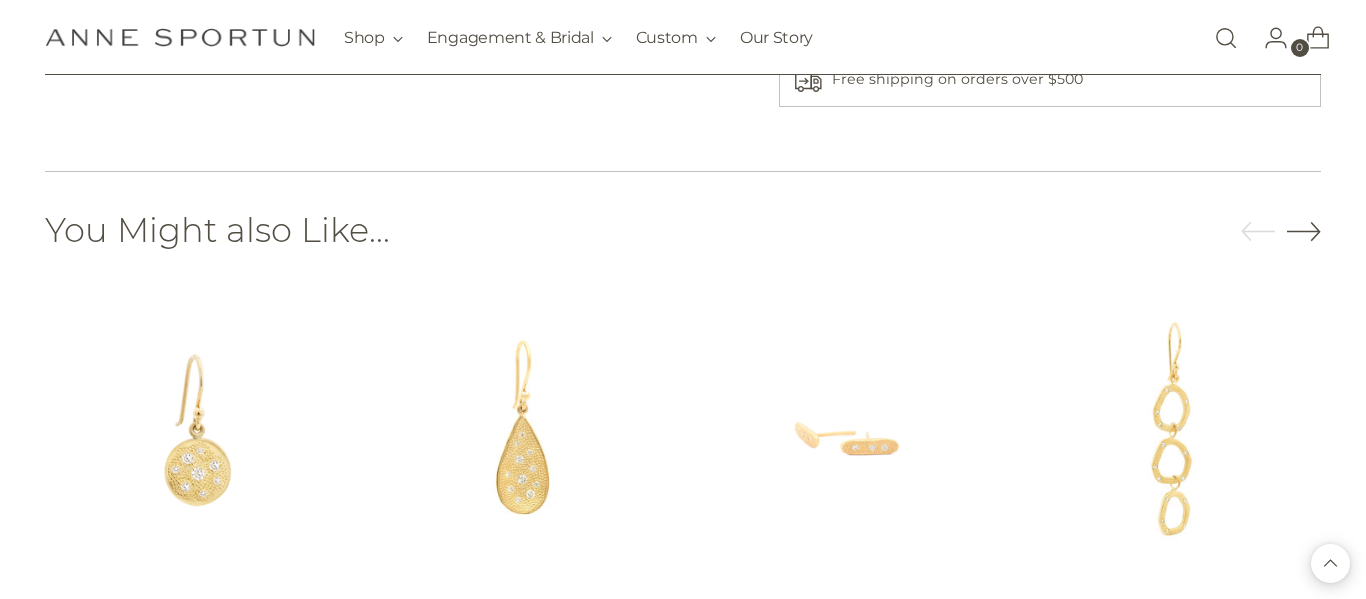 click at bounding box center [1304, 231] 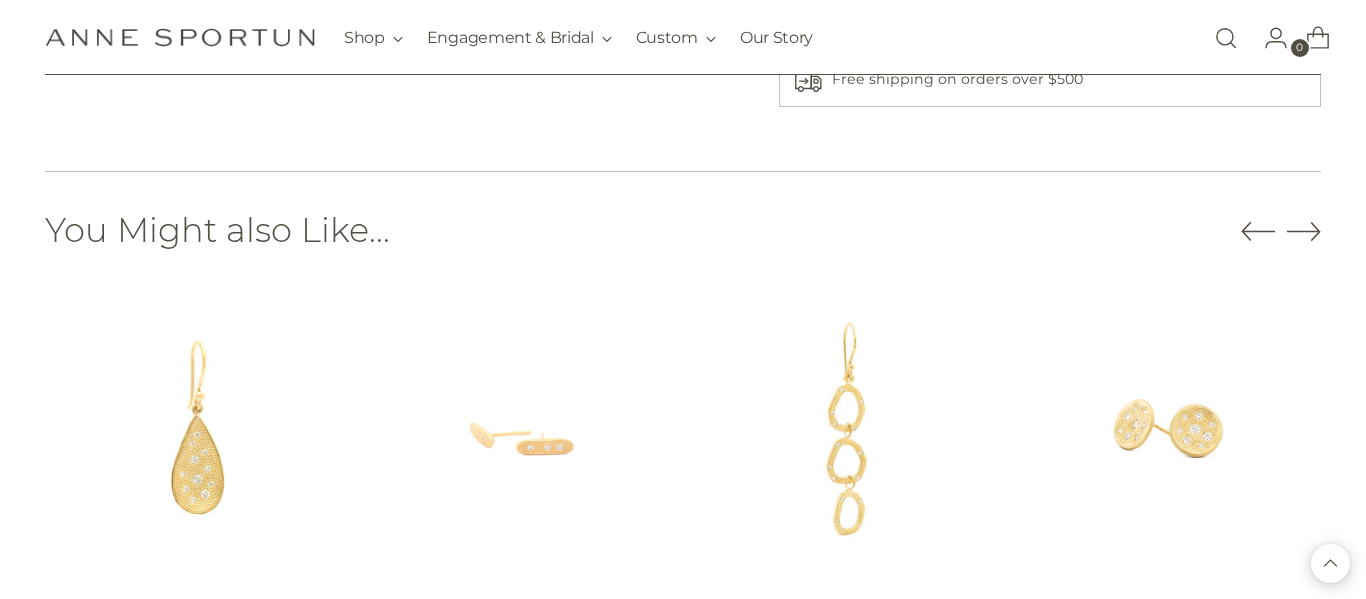 click at bounding box center (1304, 231) 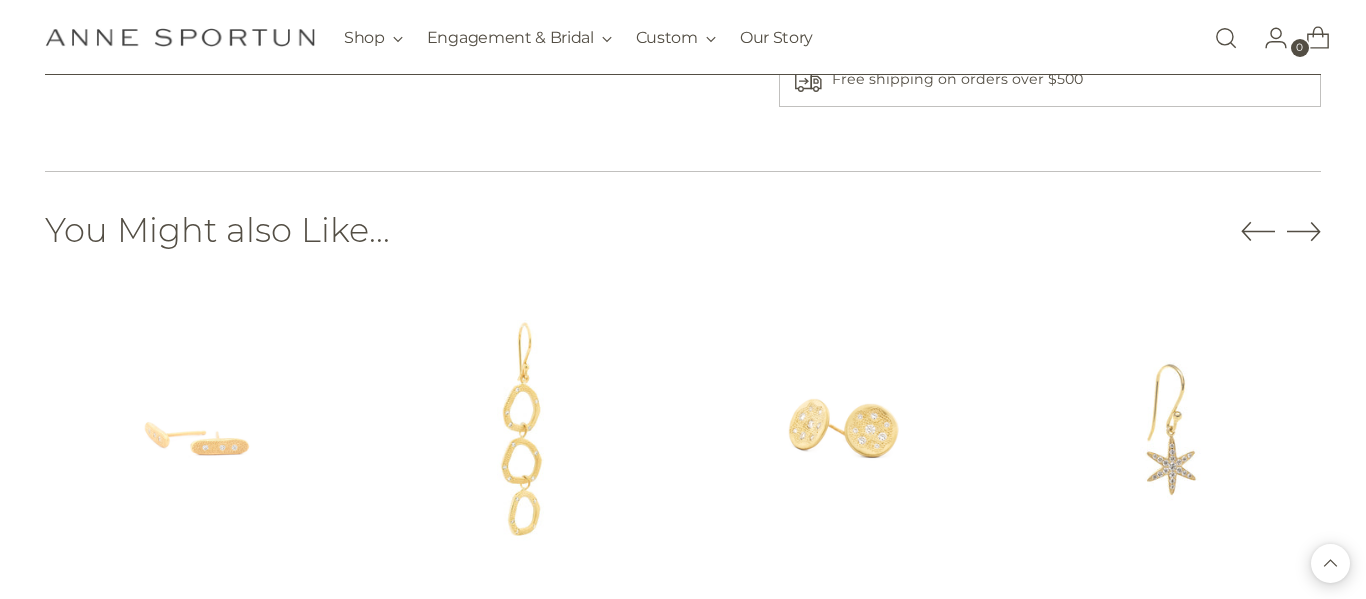 click at bounding box center (1304, 231) 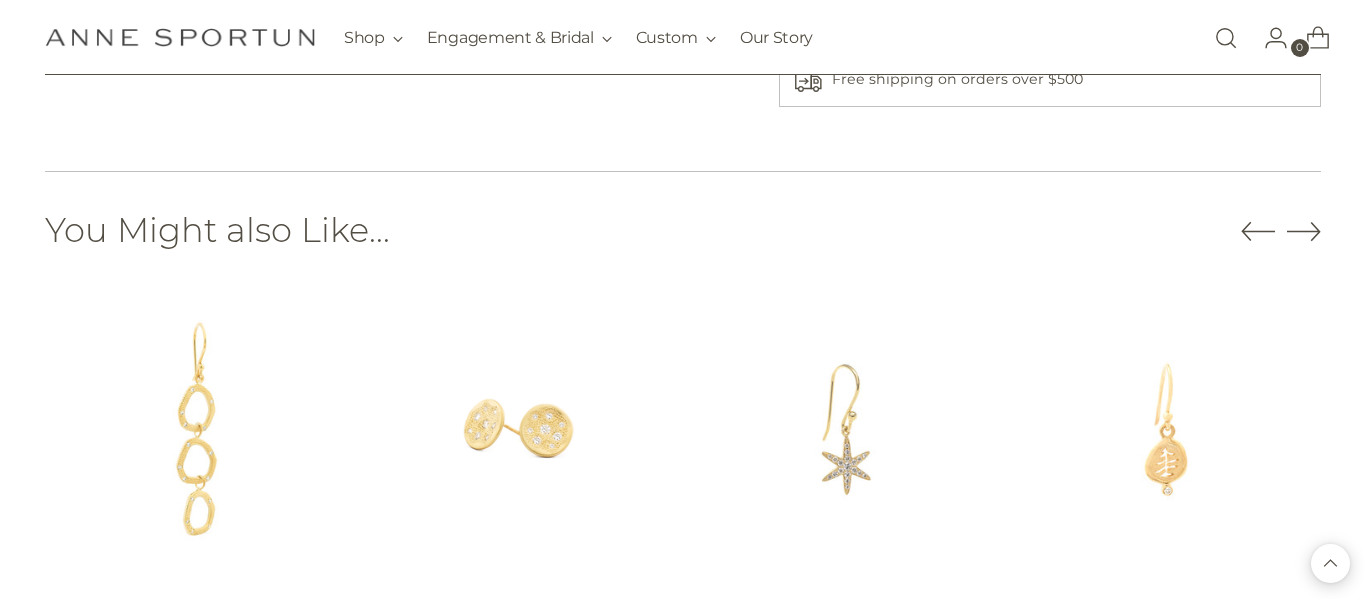 click at bounding box center [1304, 231] 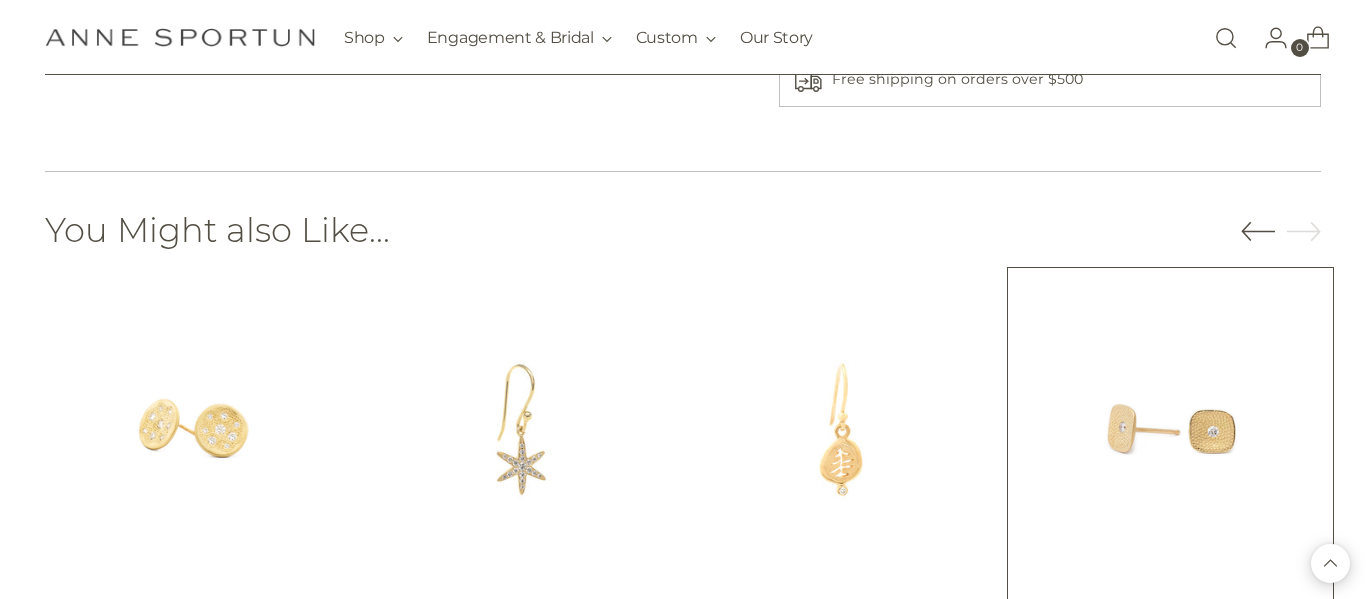 click at bounding box center (0, 0) 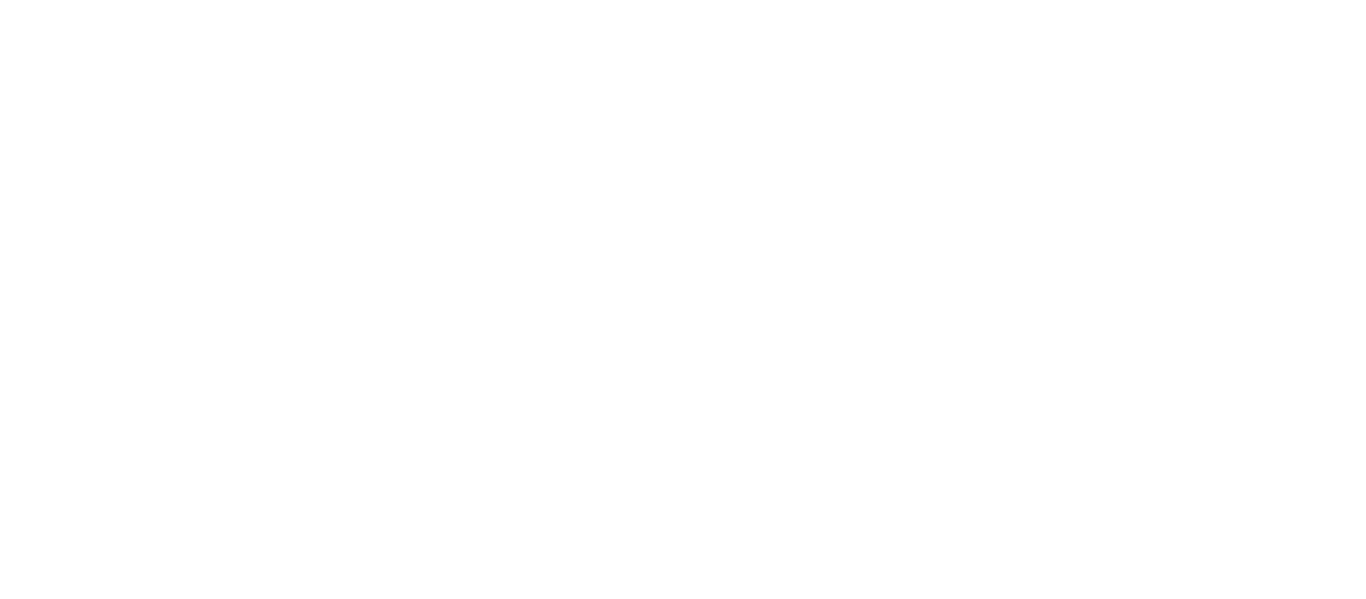 click at bounding box center [0, 0] 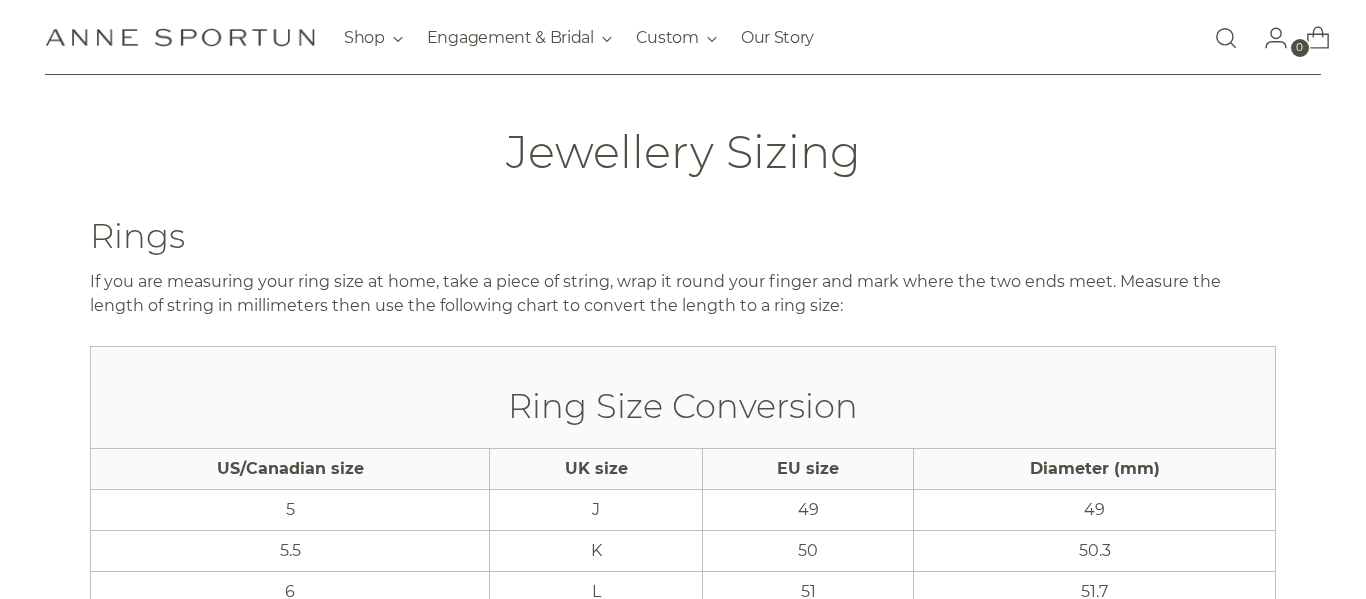 scroll, scrollTop: 0, scrollLeft: 0, axis: both 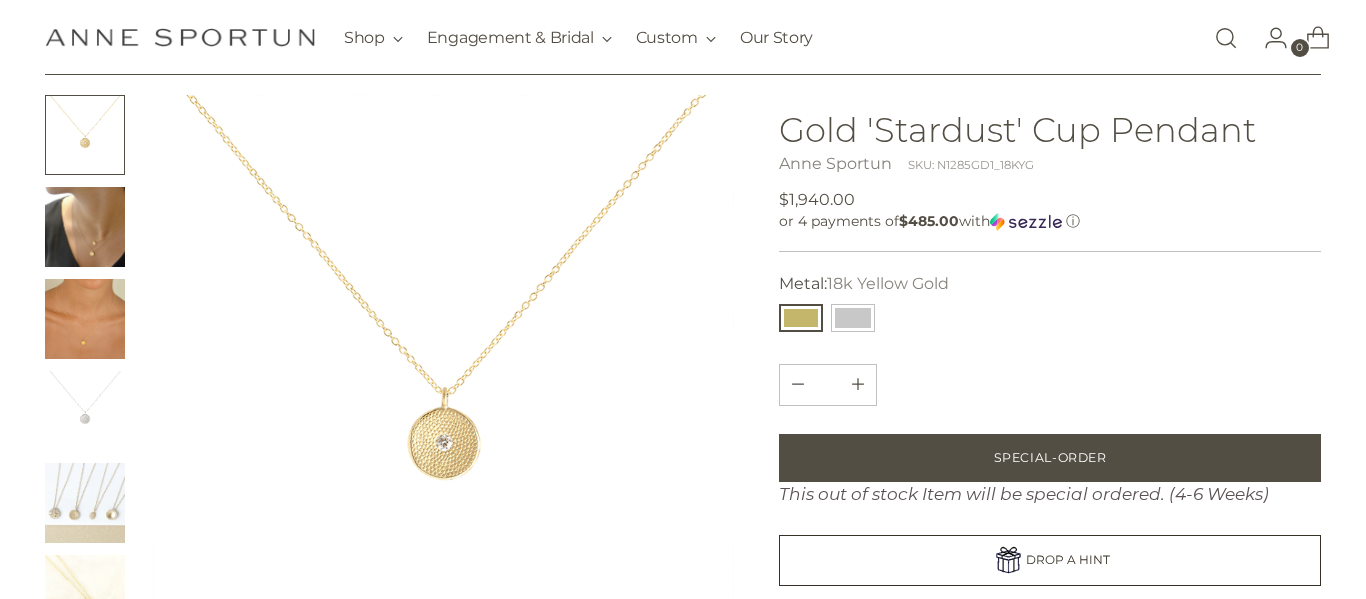 click at bounding box center [85, 319] 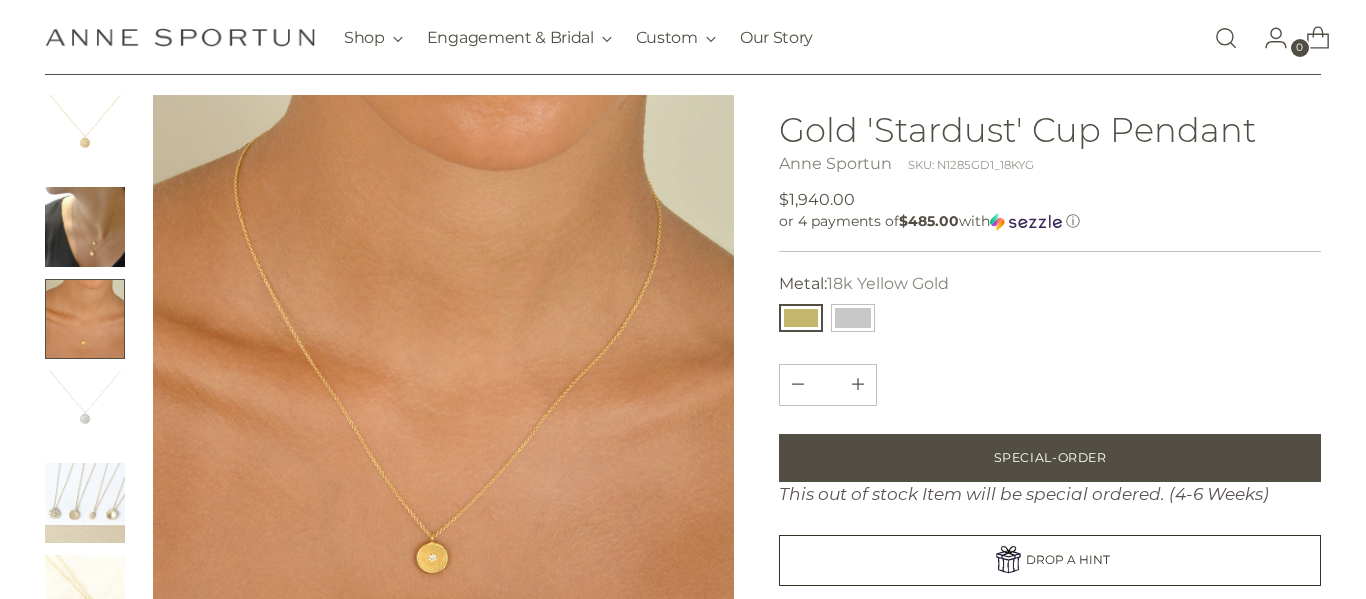 click at bounding box center (85, 227) 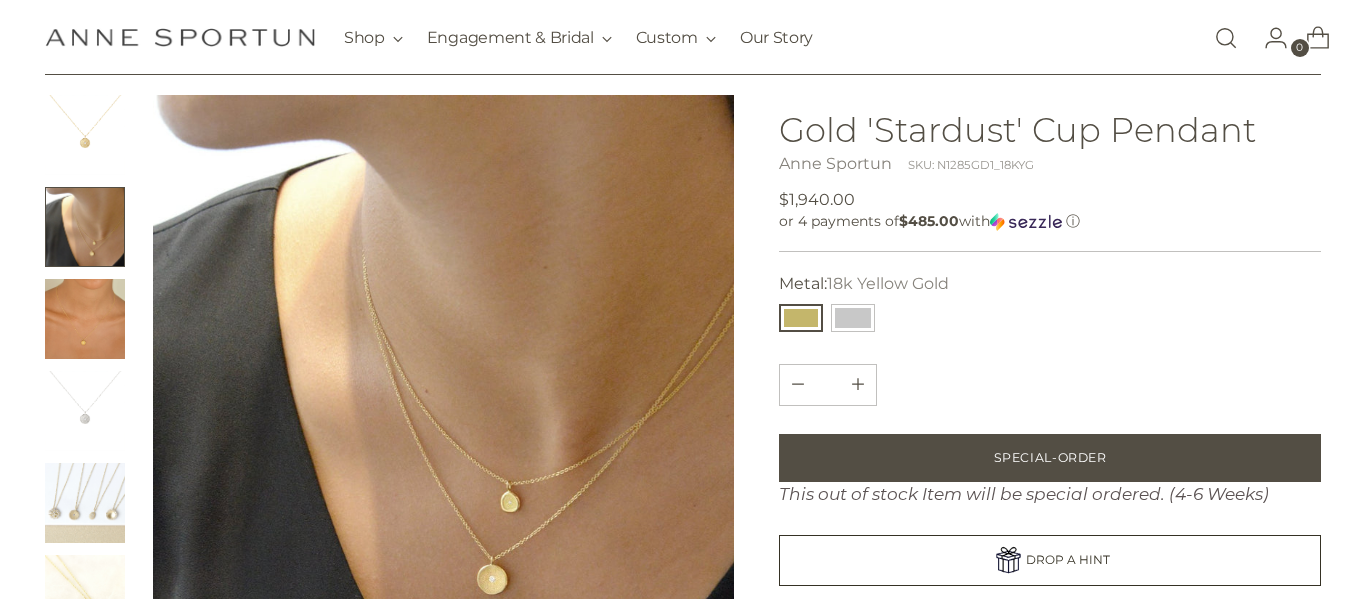 click at bounding box center (85, 319) 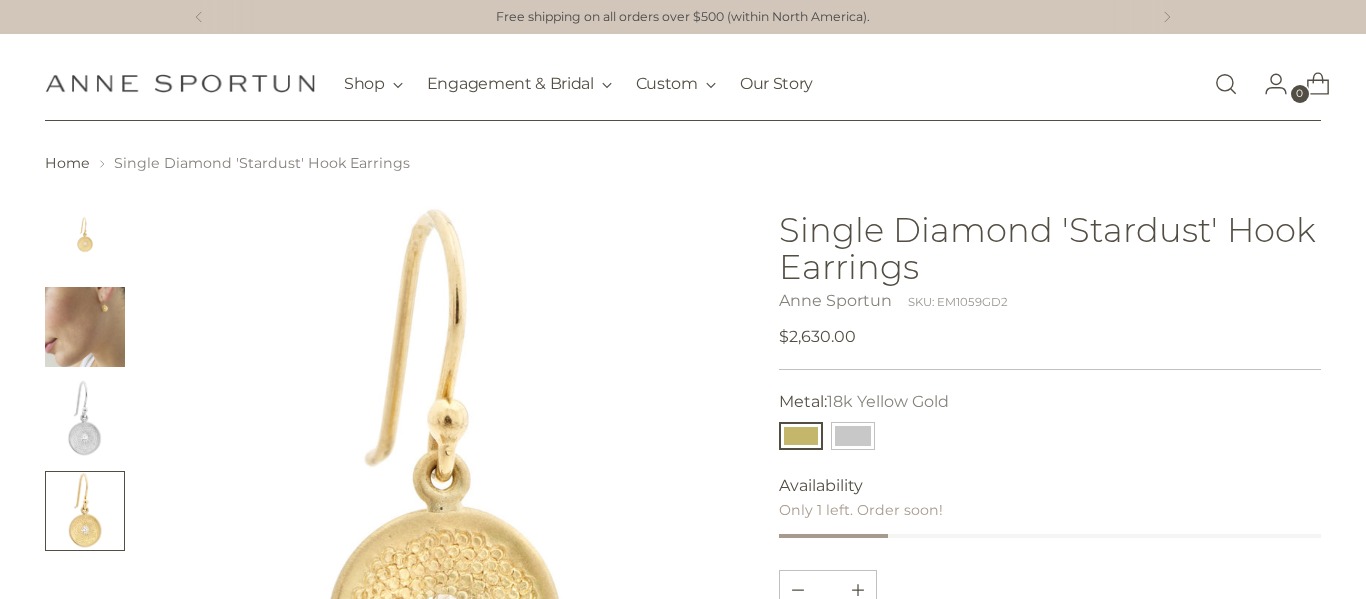 scroll, scrollTop: 7, scrollLeft: 0, axis: vertical 